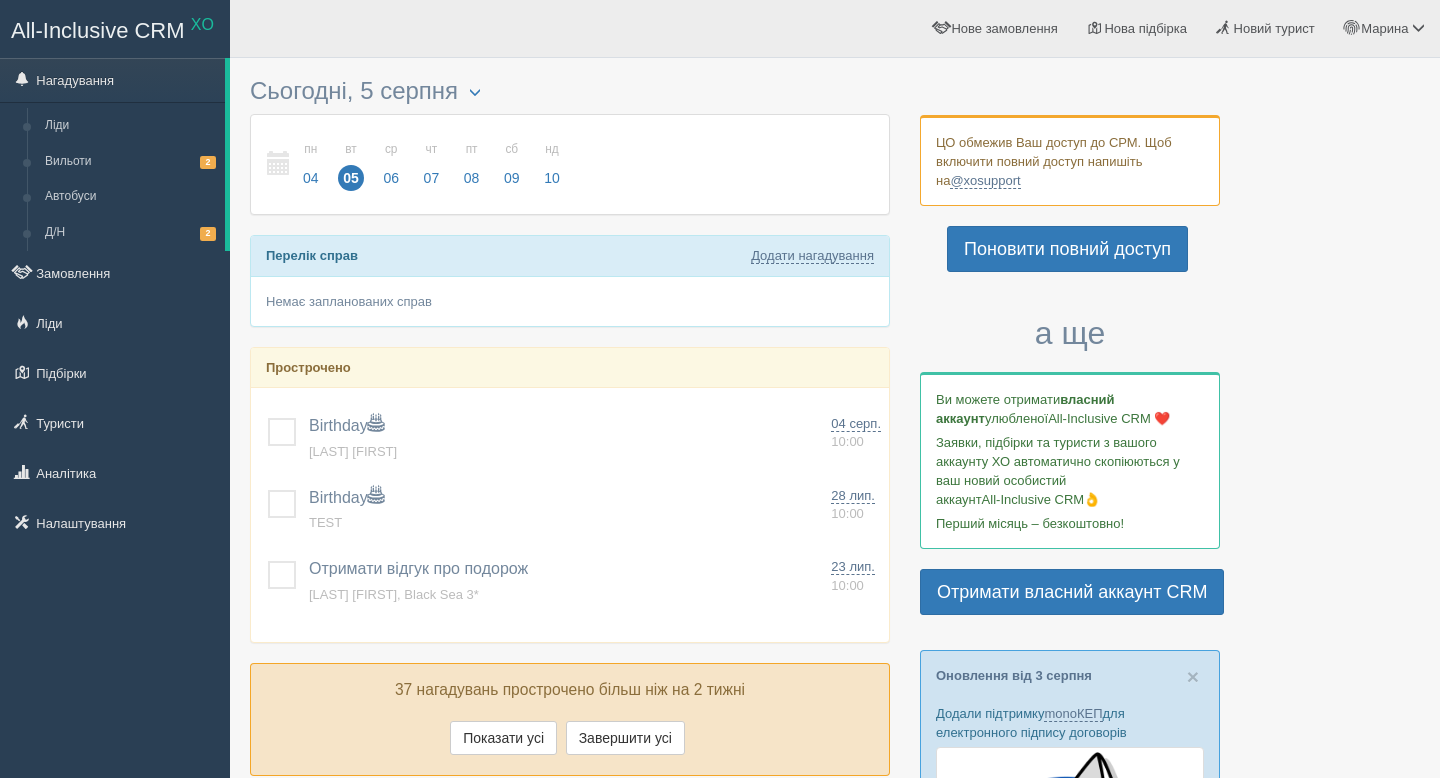 scroll, scrollTop: 0, scrollLeft: 0, axis: both 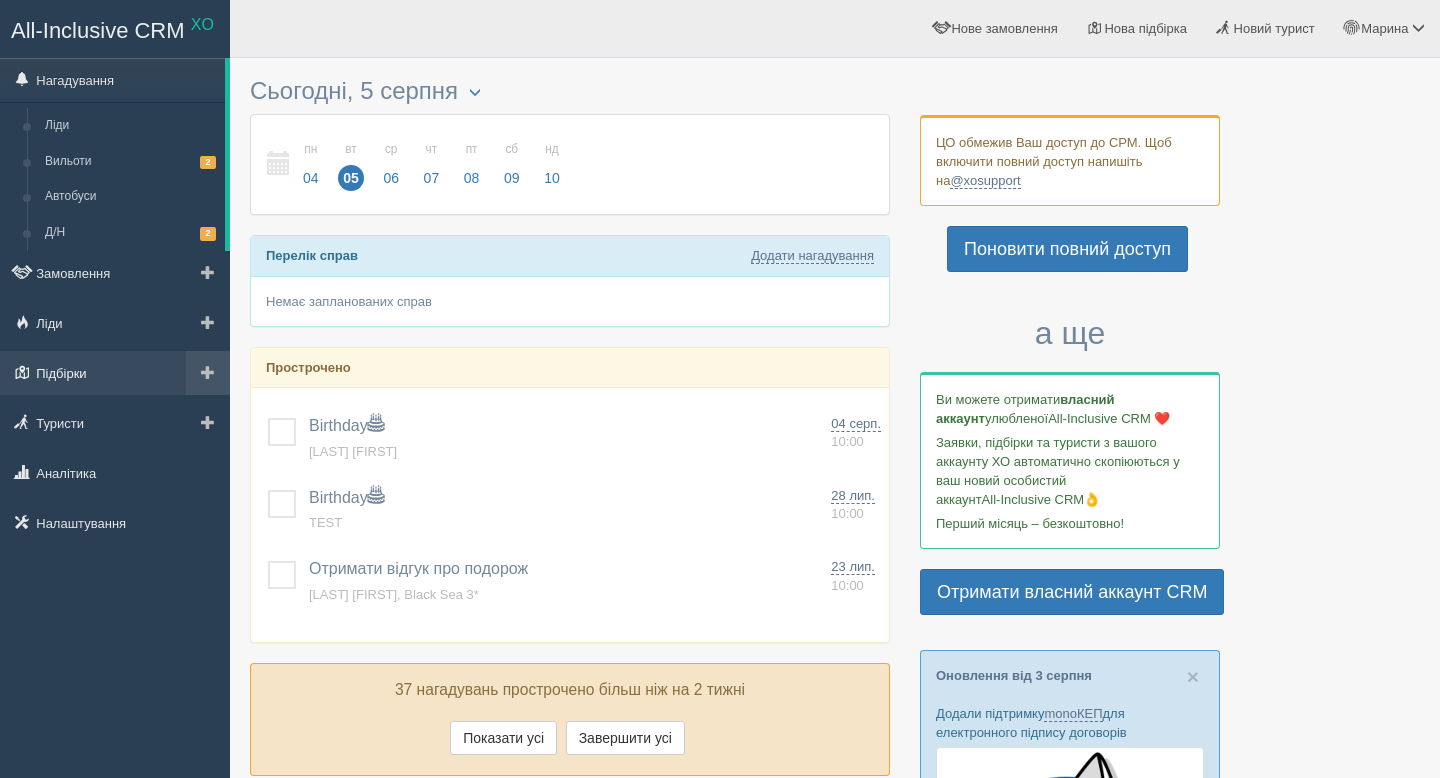 click on "Підбірки" at bounding box center (115, 373) 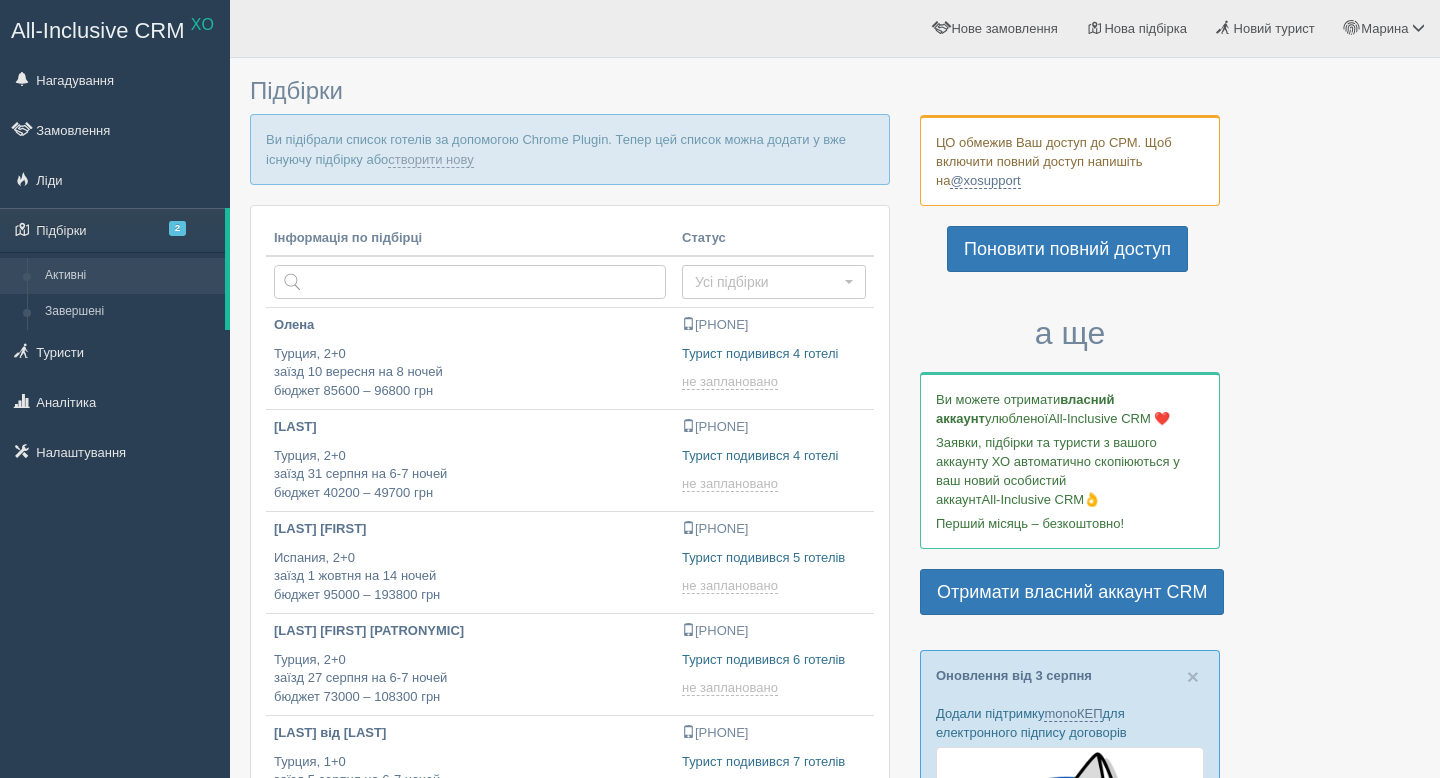 scroll, scrollTop: 0, scrollLeft: 0, axis: both 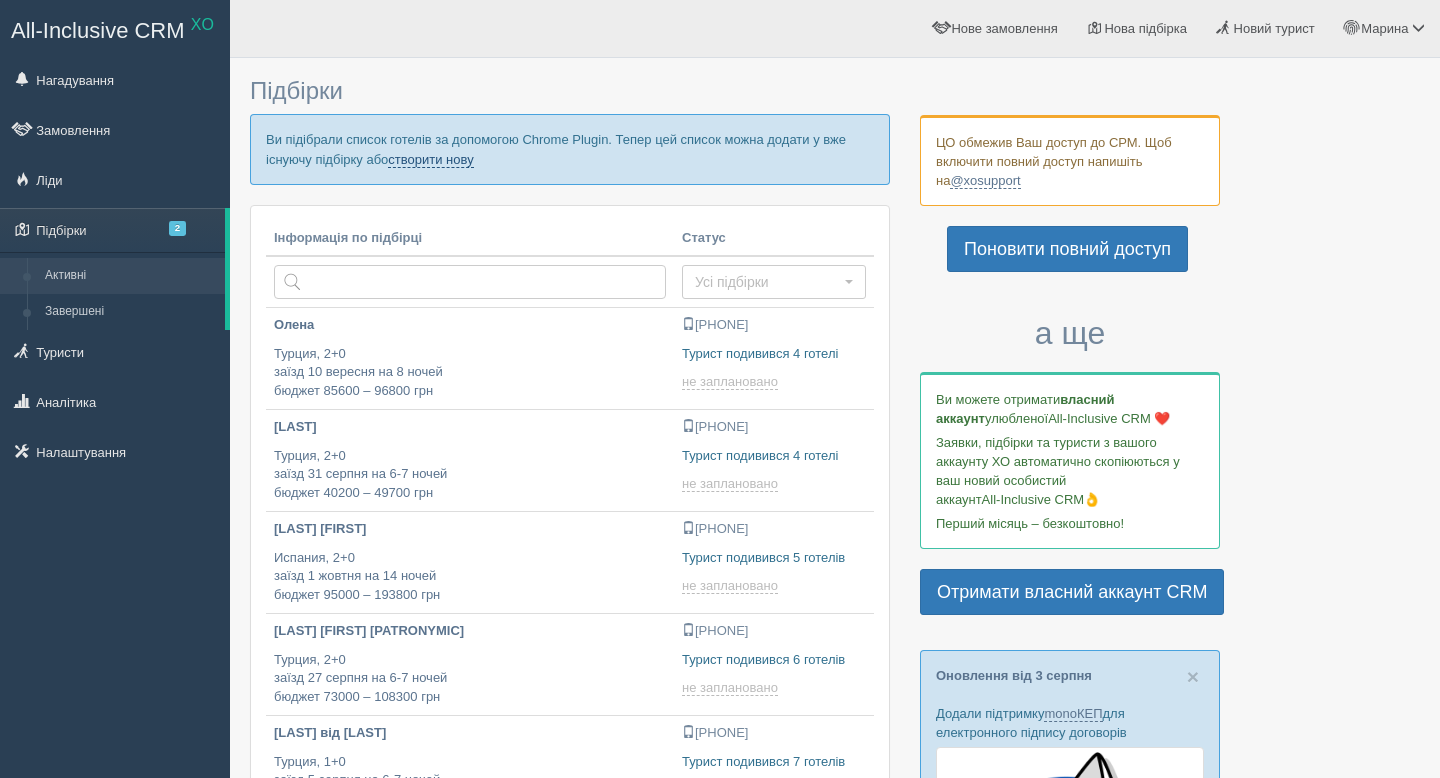 click on "створити нову" at bounding box center [430, 160] 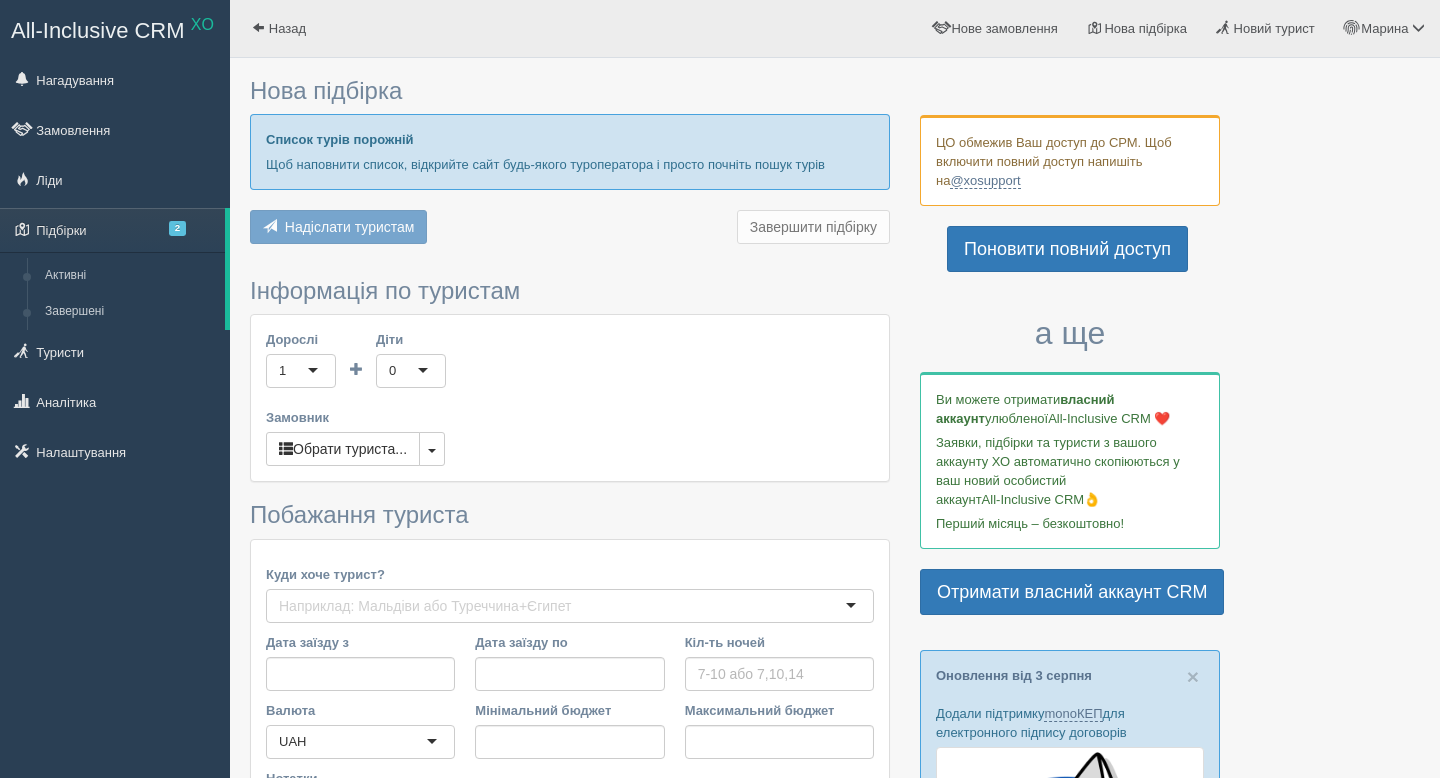 scroll, scrollTop: 0, scrollLeft: 0, axis: both 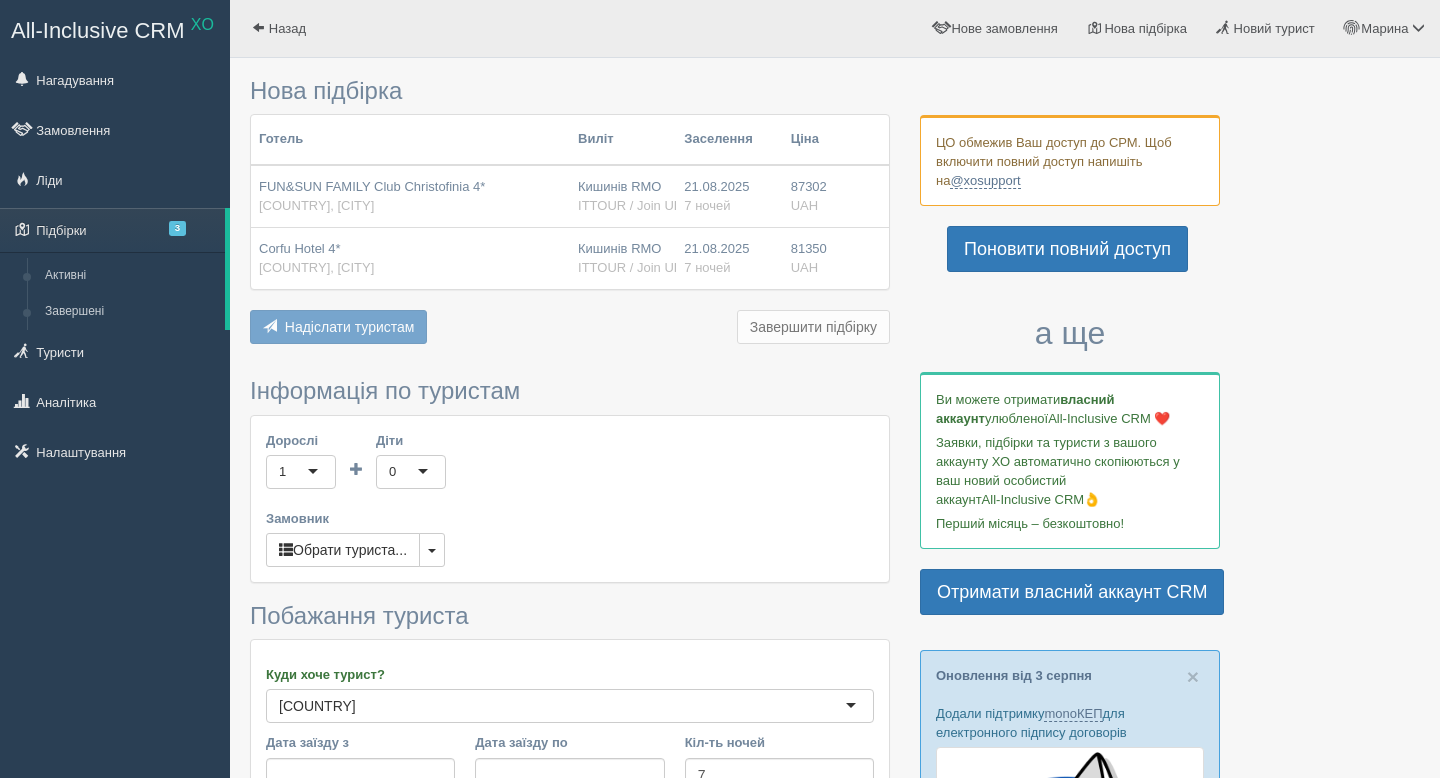 type on "77200" 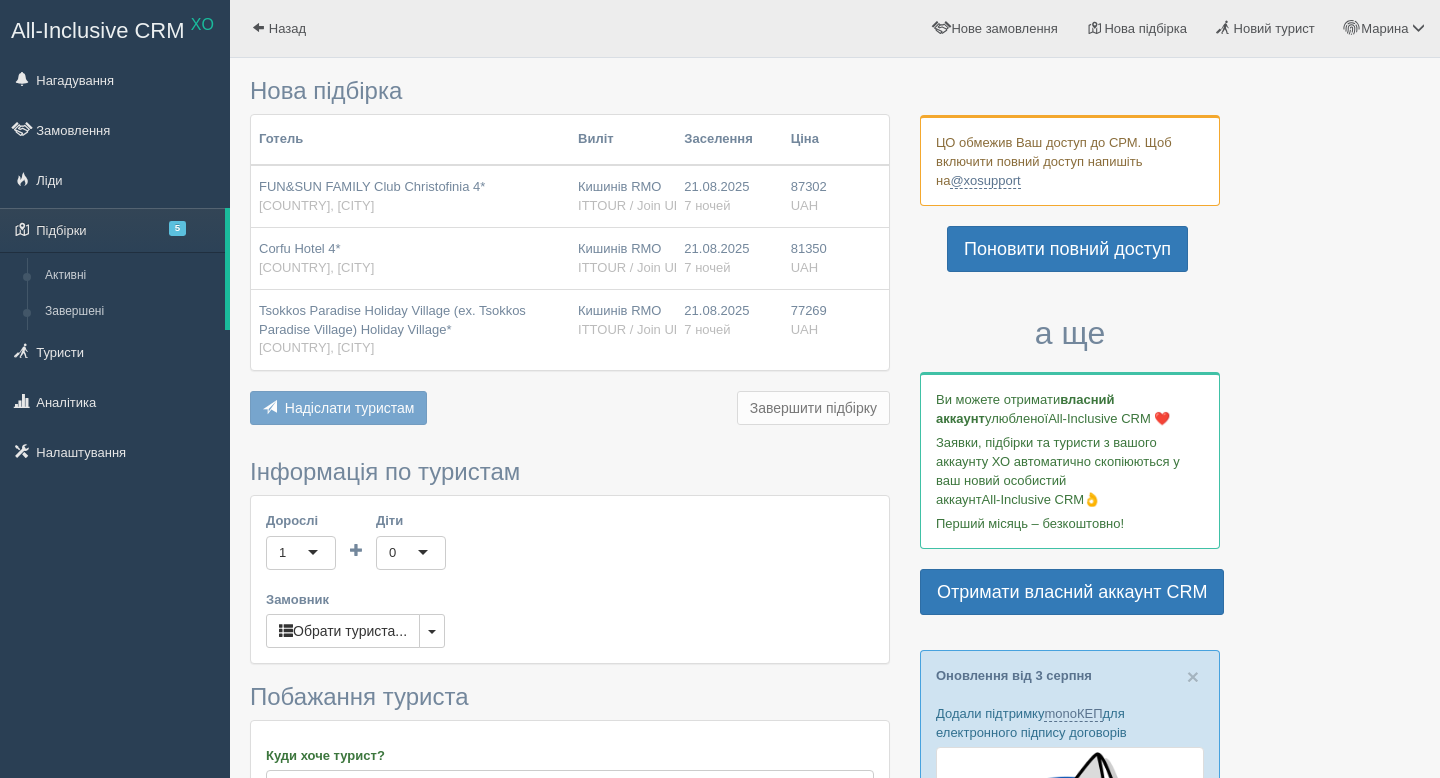 type on "6-7" 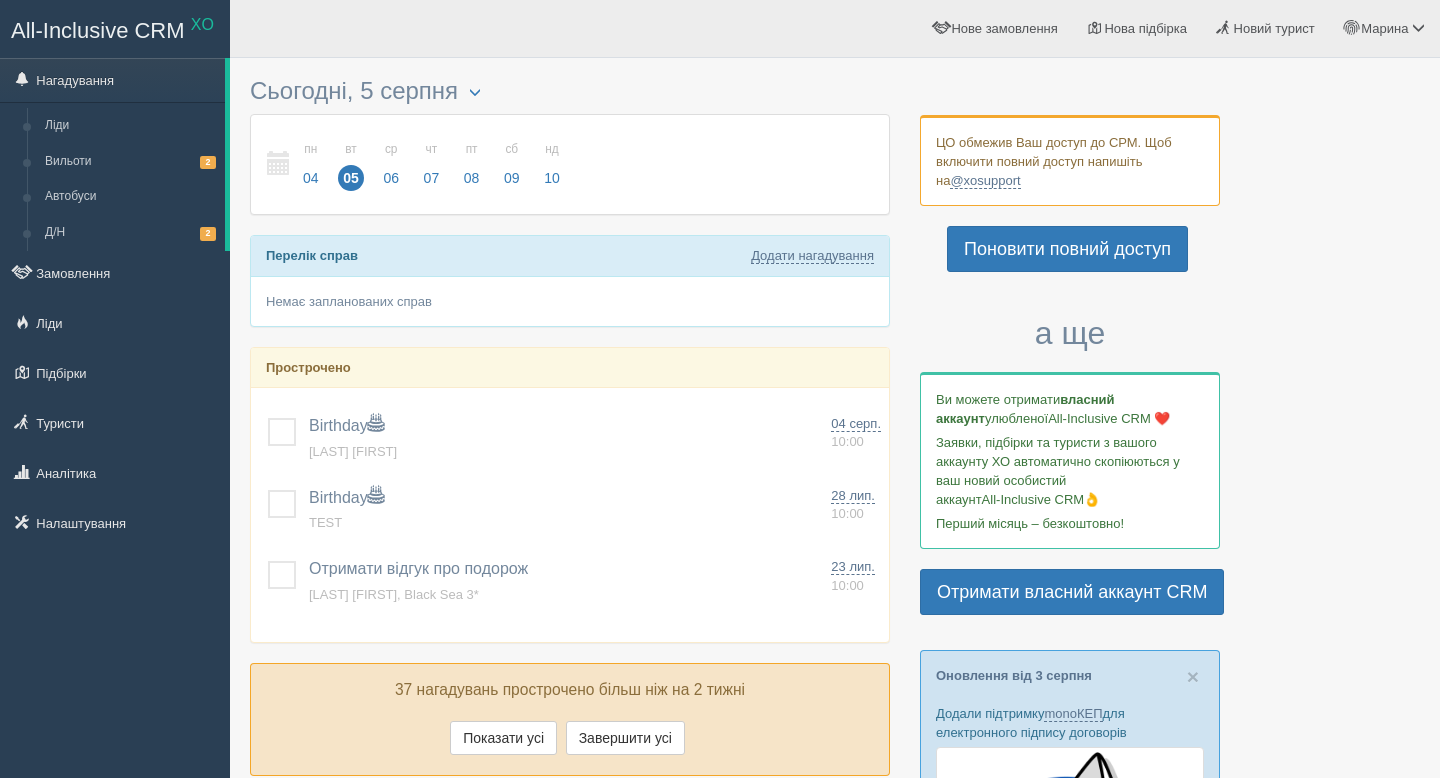 scroll, scrollTop: 0, scrollLeft: 0, axis: both 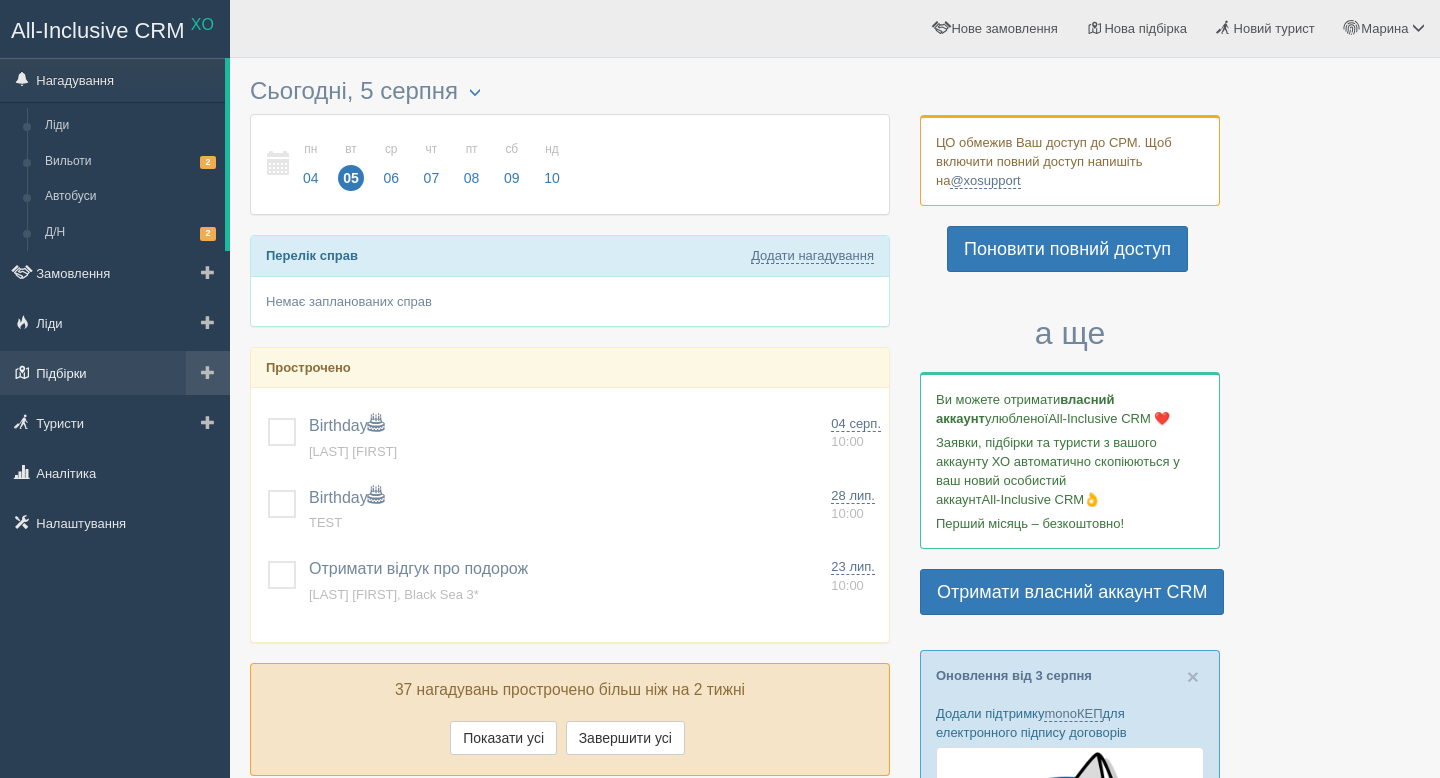 click on "Підбірки" at bounding box center [115, 373] 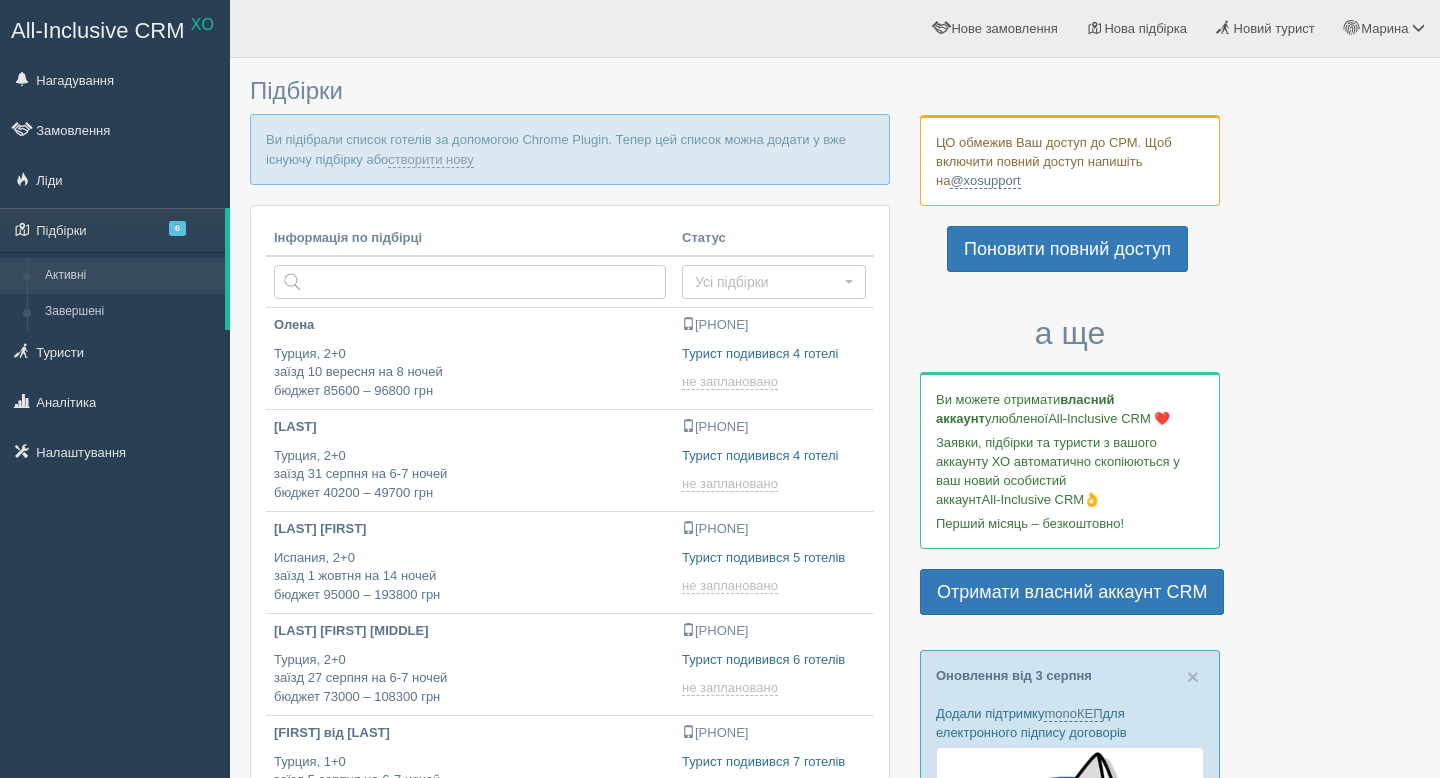 scroll, scrollTop: 0, scrollLeft: 0, axis: both 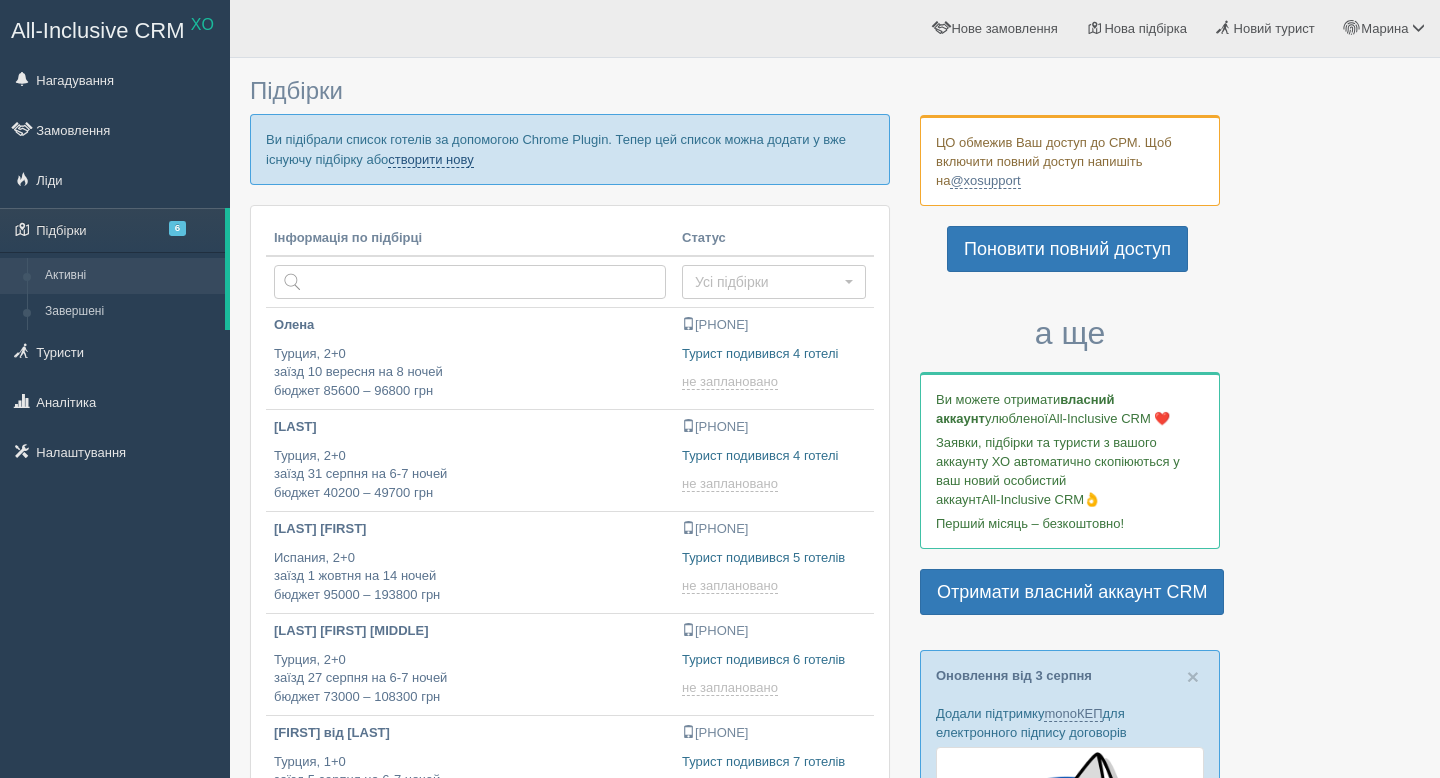 click on "створити нову" at bounding box center [430, 160] 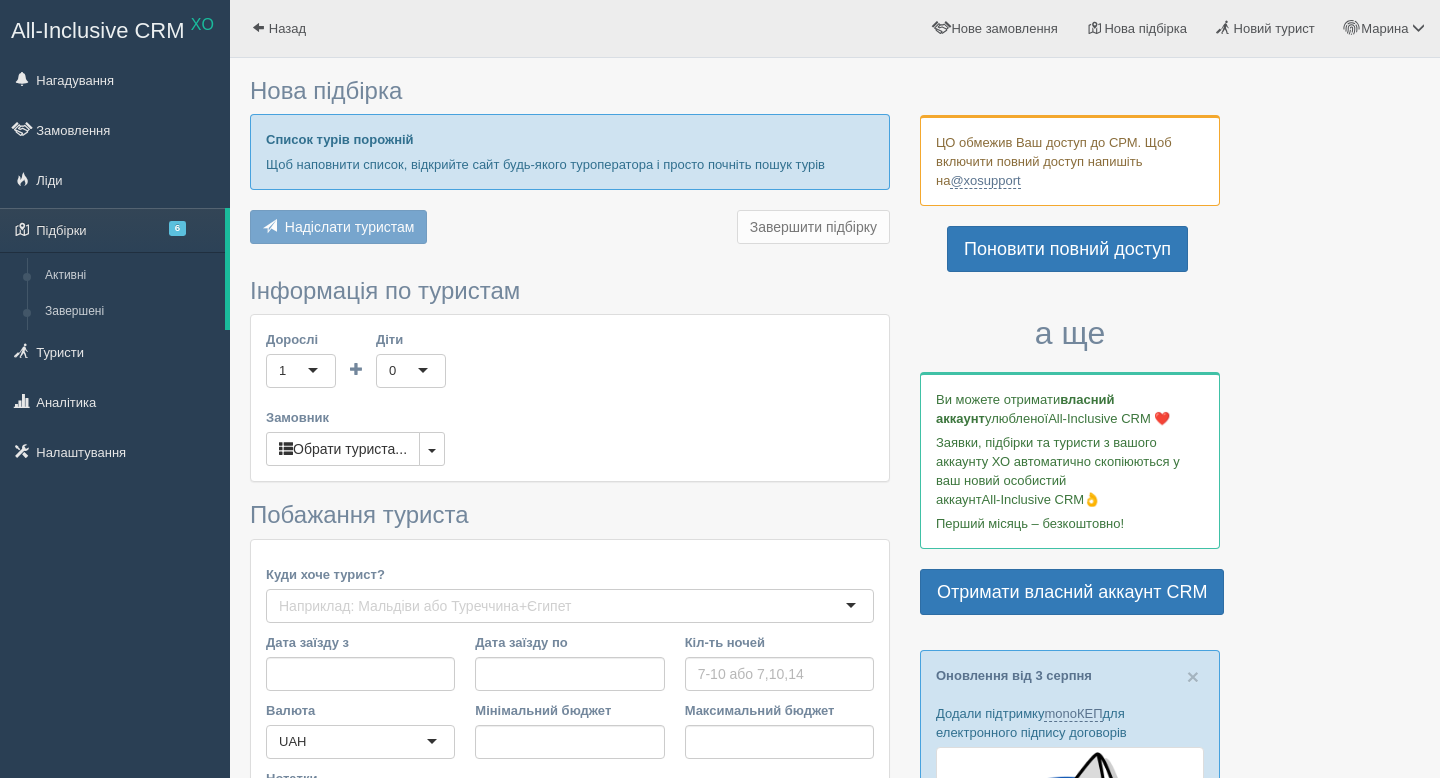 scroll, scrollTop: 0, scrollLeft: 0, axis: both 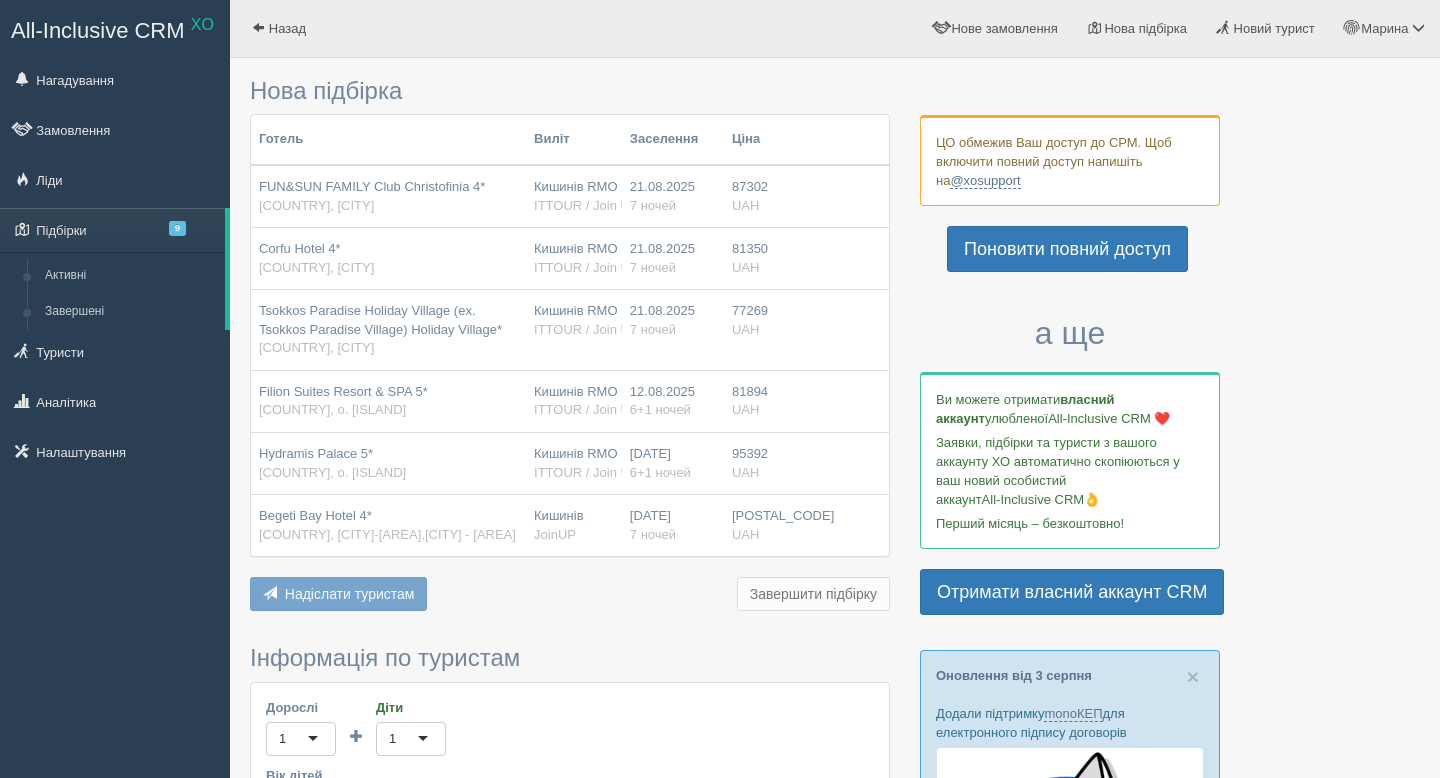 type on "[NUMBER]" 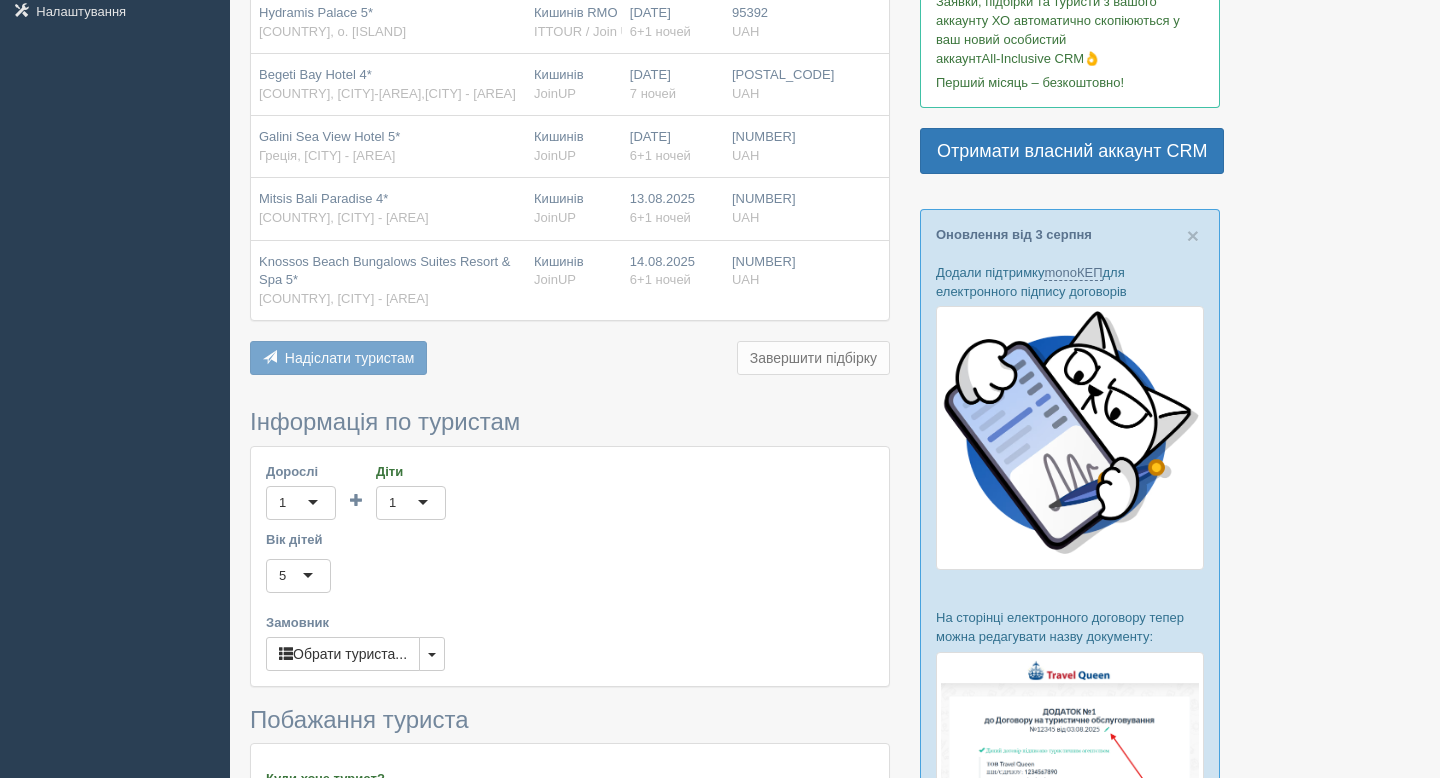 scroll, scrollTop: 640, scrollLeft: 0, axis: vertical 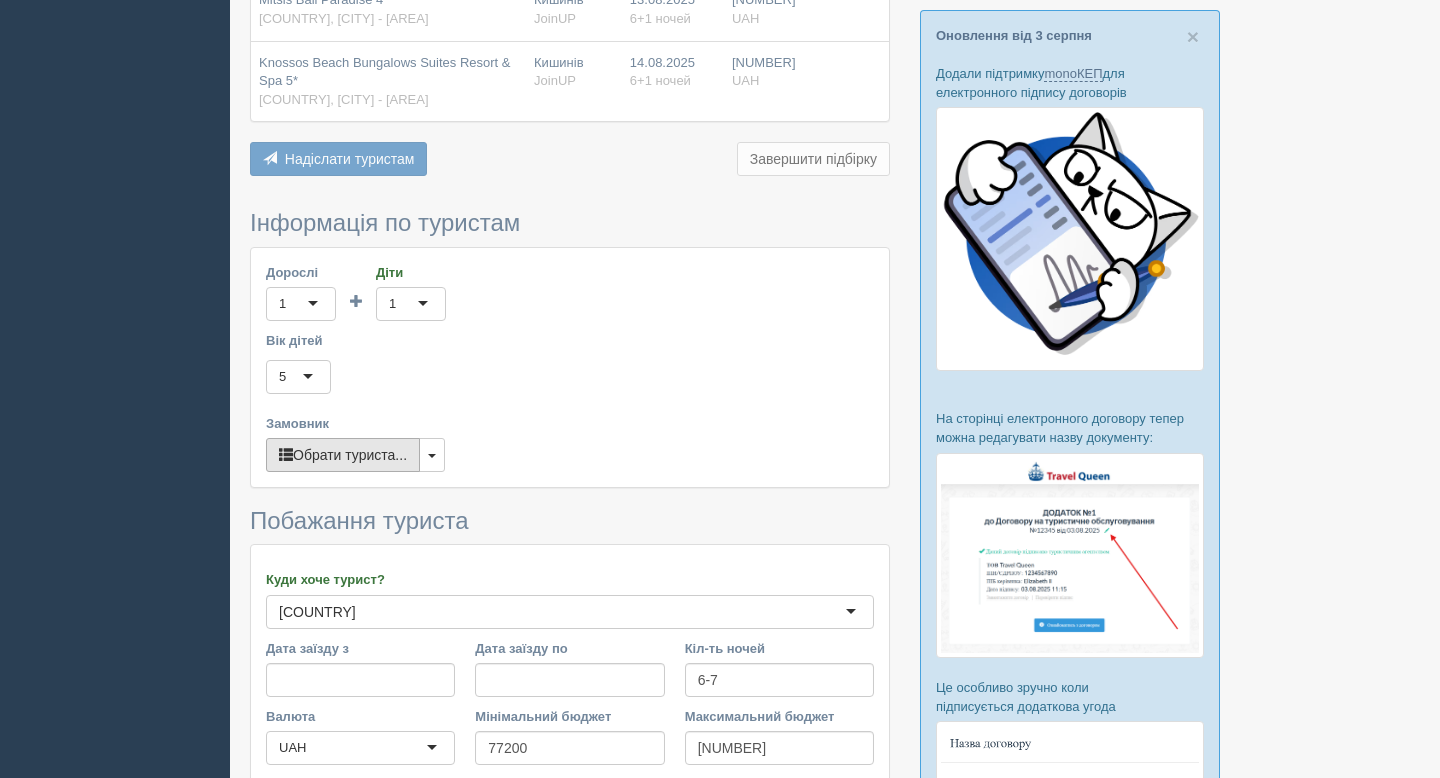 click on "Обрати туриста..." at bounding box center [343, 455] 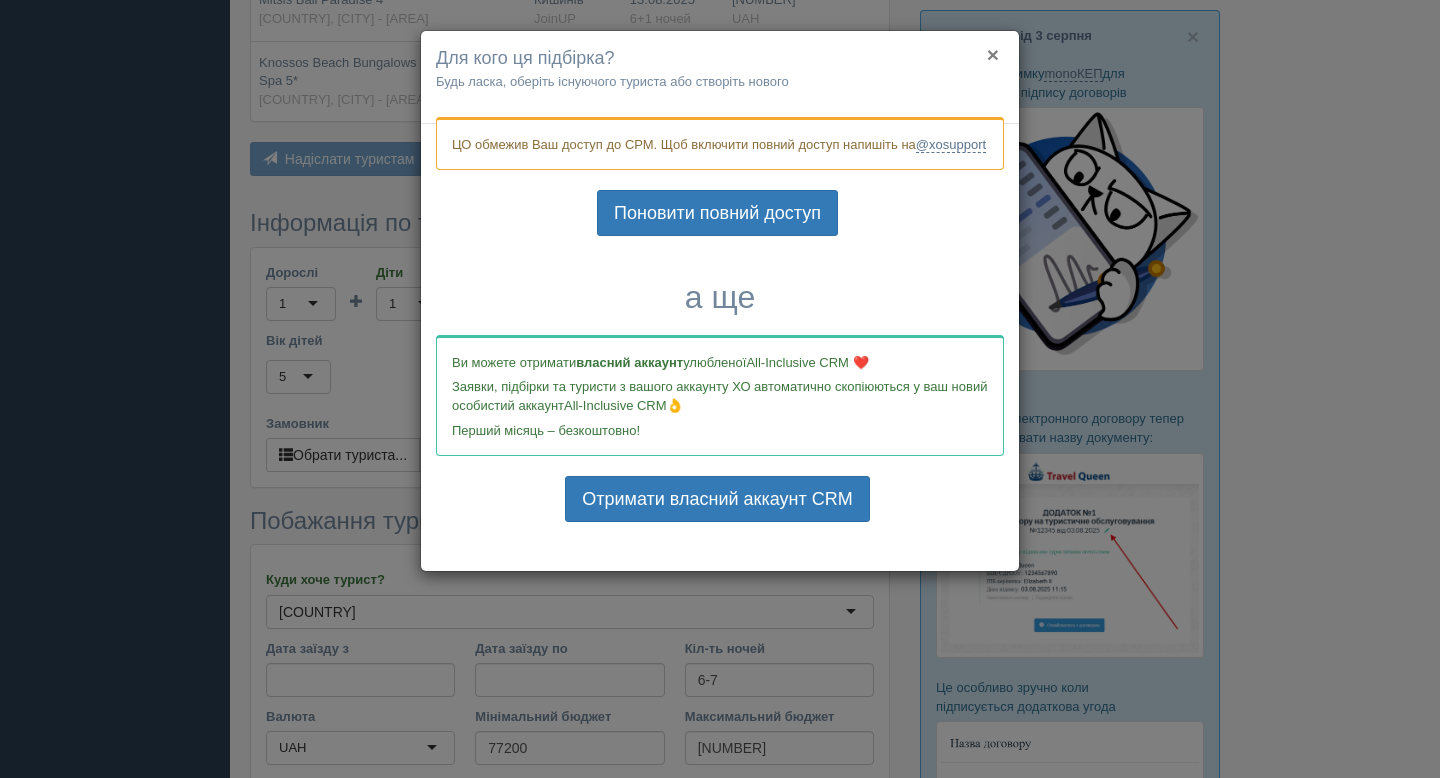 click on "×" at bounding box center (993, 54) 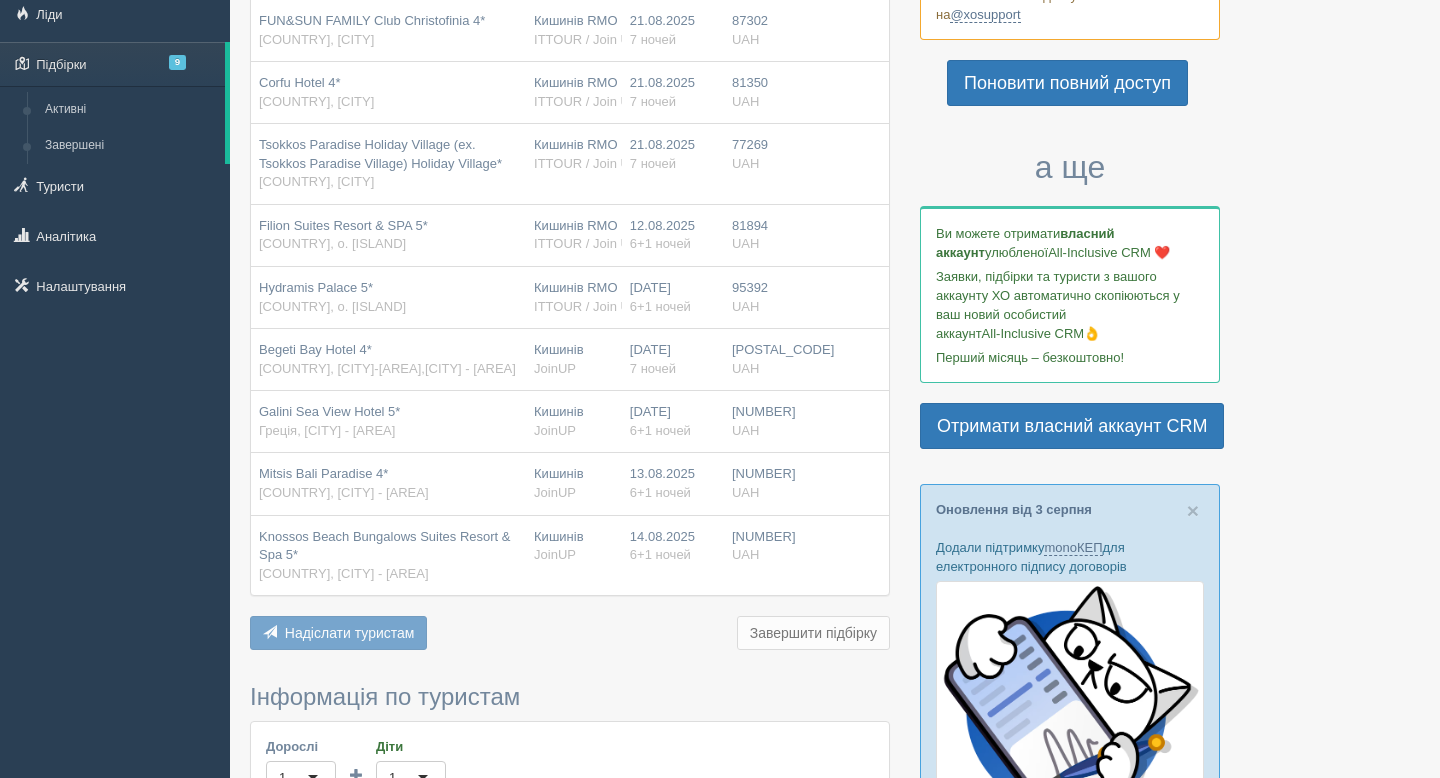 scroll, scrollTop: 0, scrollLeft: 0, axis: both 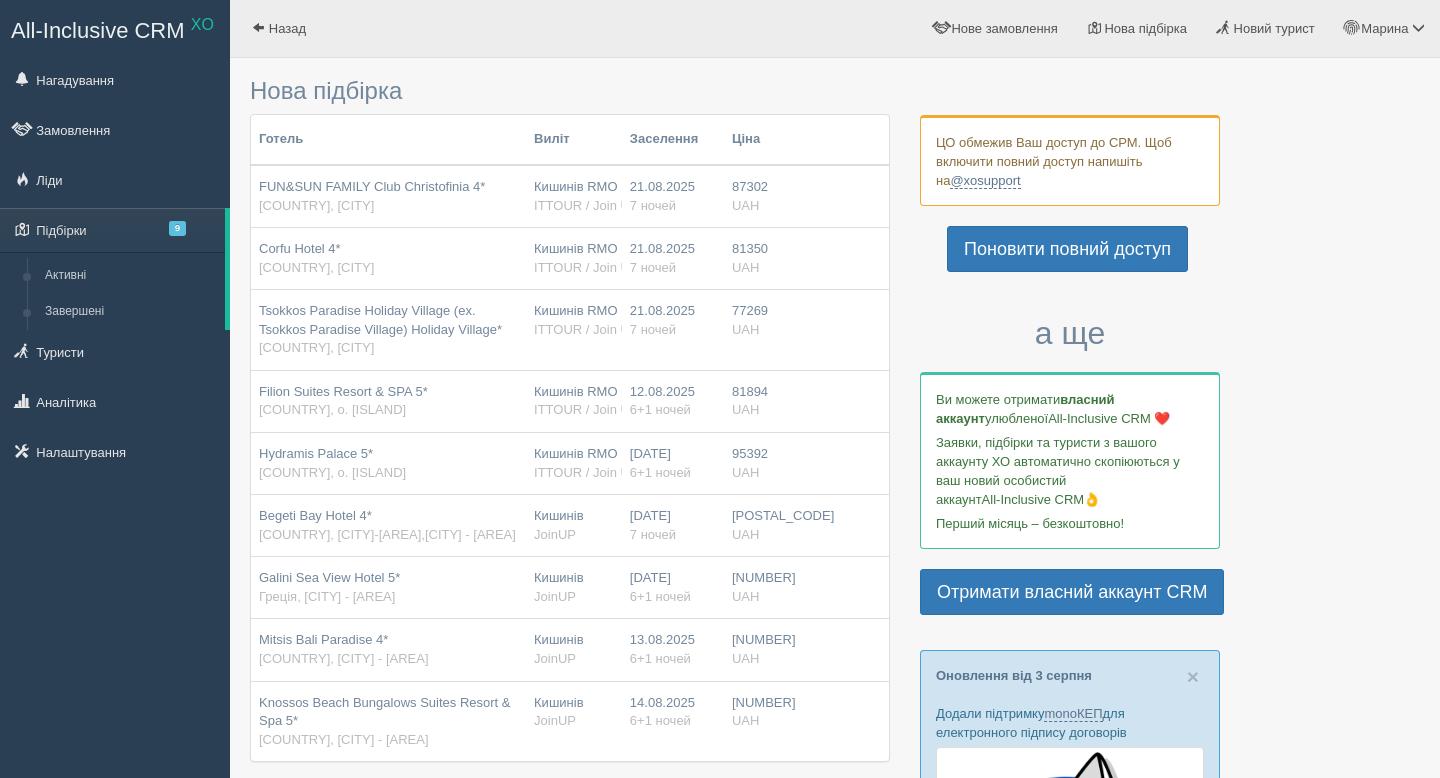 click on "All-Inclusive CRM" at bounding box center (98, 30) 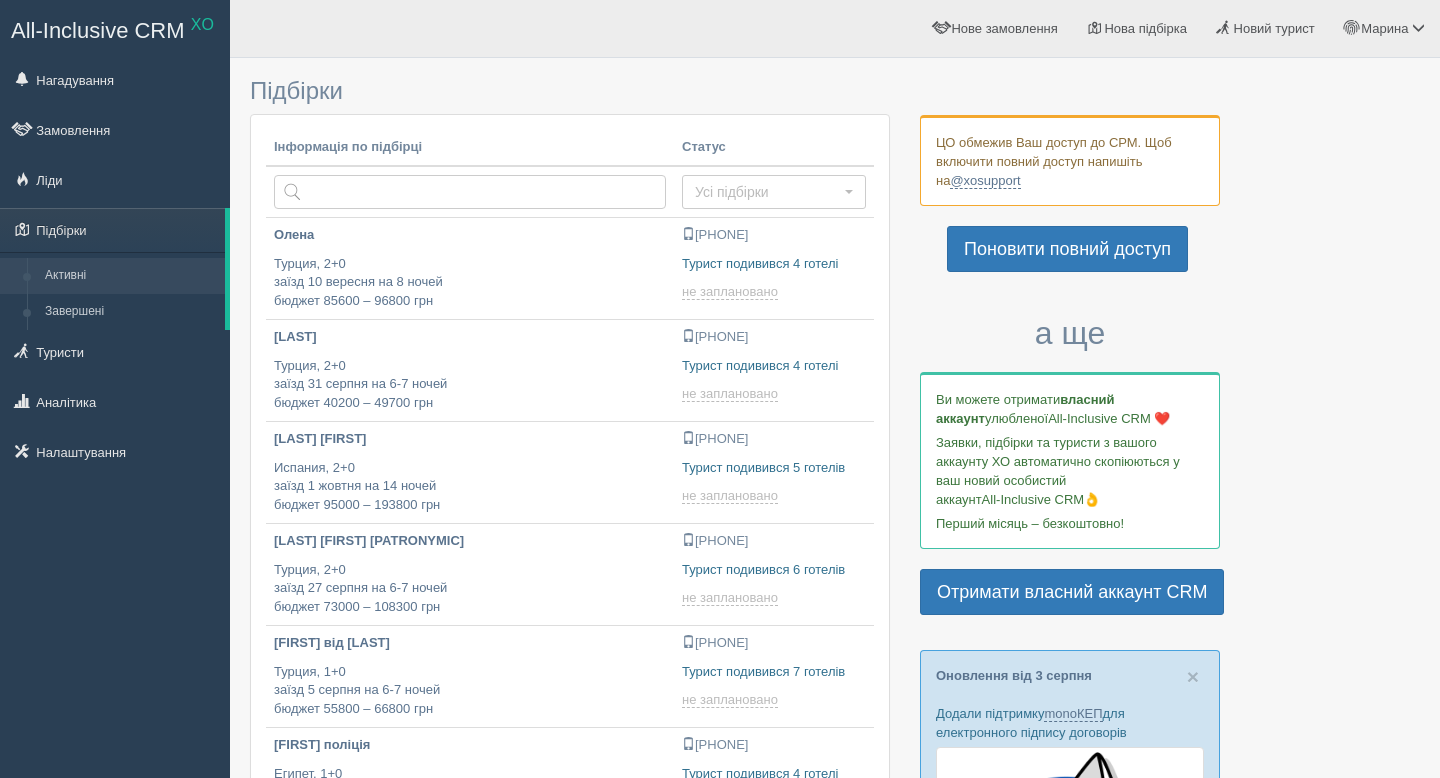 scroll, scrollTop: 0, scrollLeft: 0, axis: both 